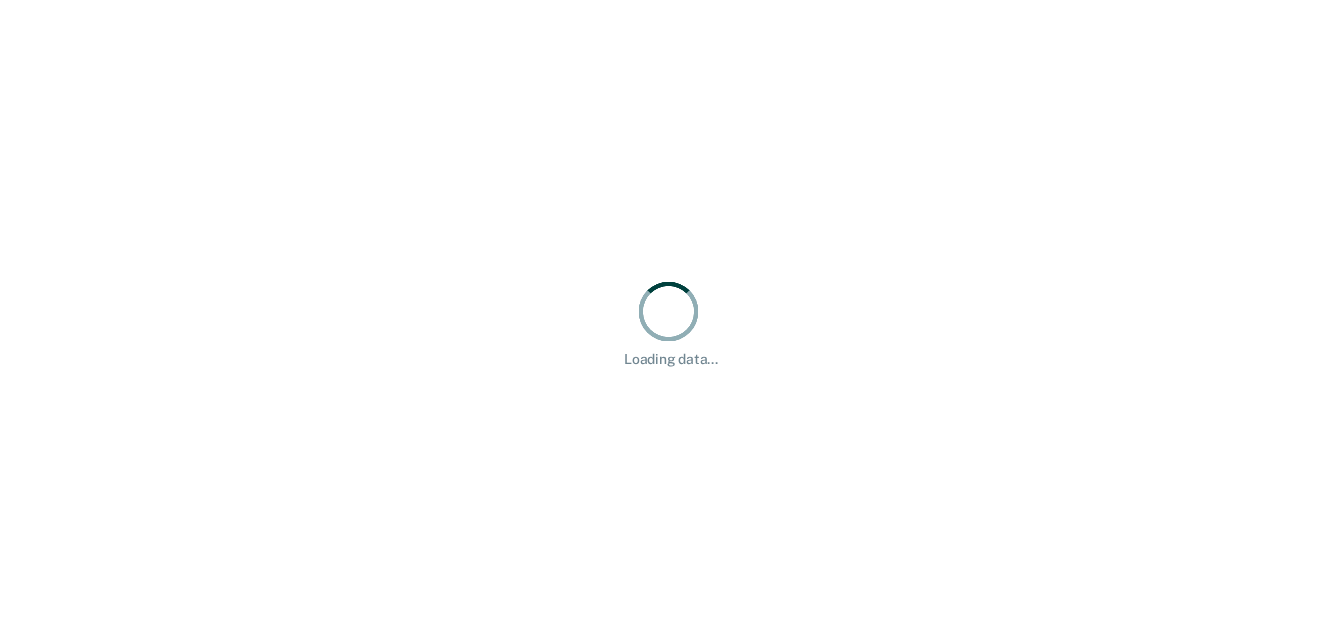 scroll, scrollTop: 0, scrollLeft: 0, axis: both 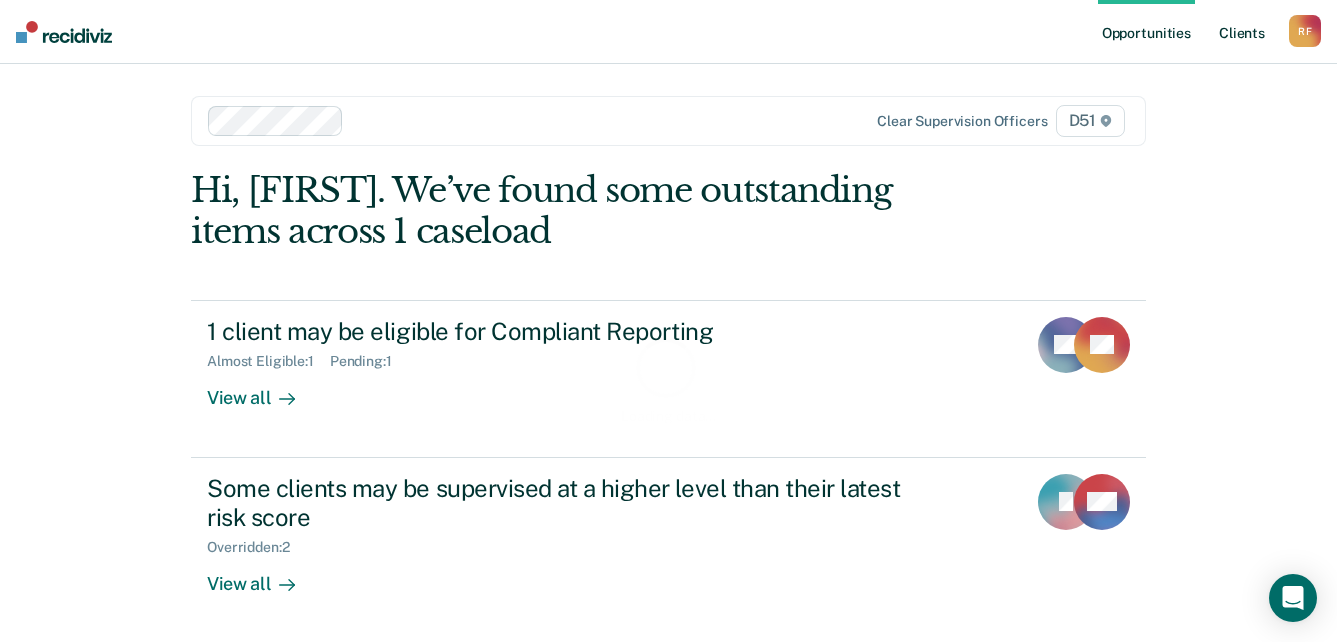 click on "Client s" at bounding box center [1242, 32] 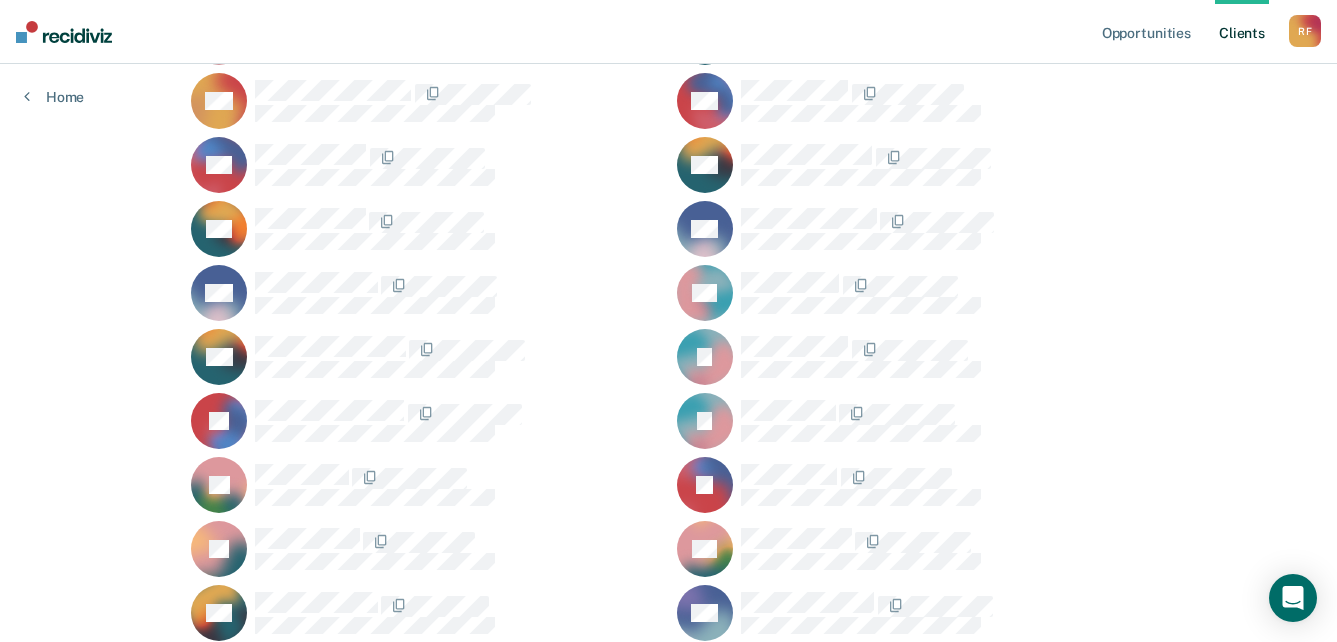scroll, scrollTop: 1300, scrollLeft: 0, axis: vertical 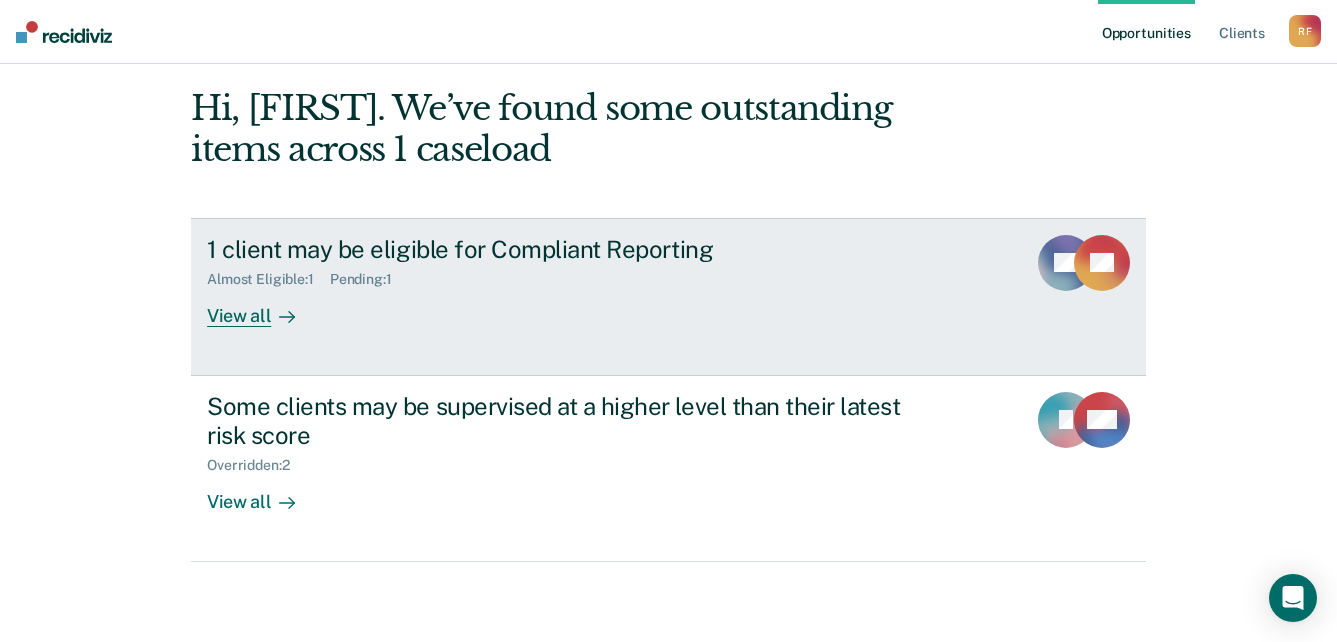 click on "View all" at bounding box center [263, 307] 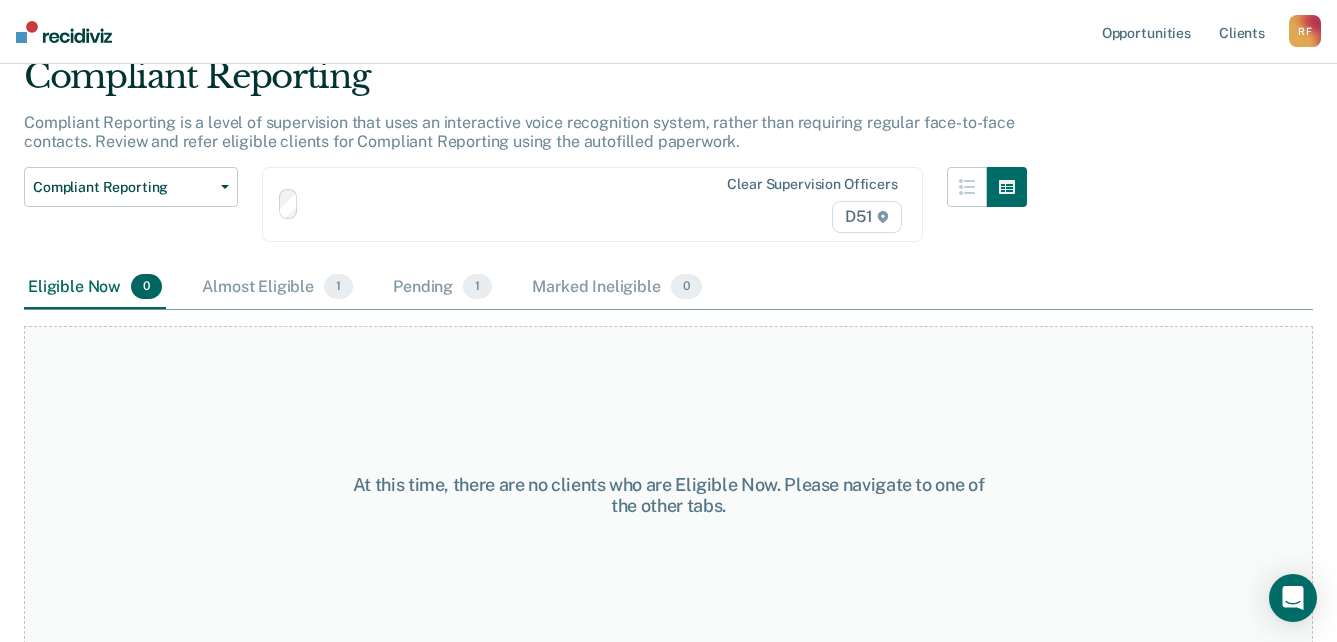 scroll, scrollTop: 0, scrollLeft: 0, axis: both 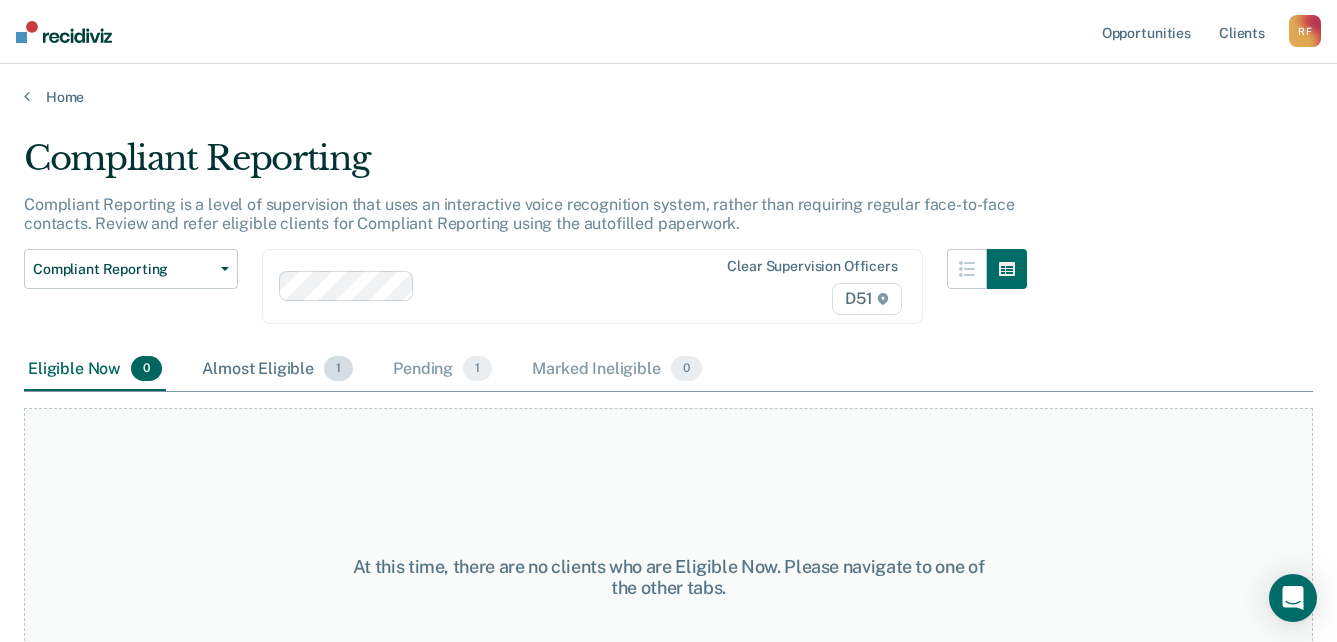 click on "Almost Eligible 1" at bounding box center (277, 370) 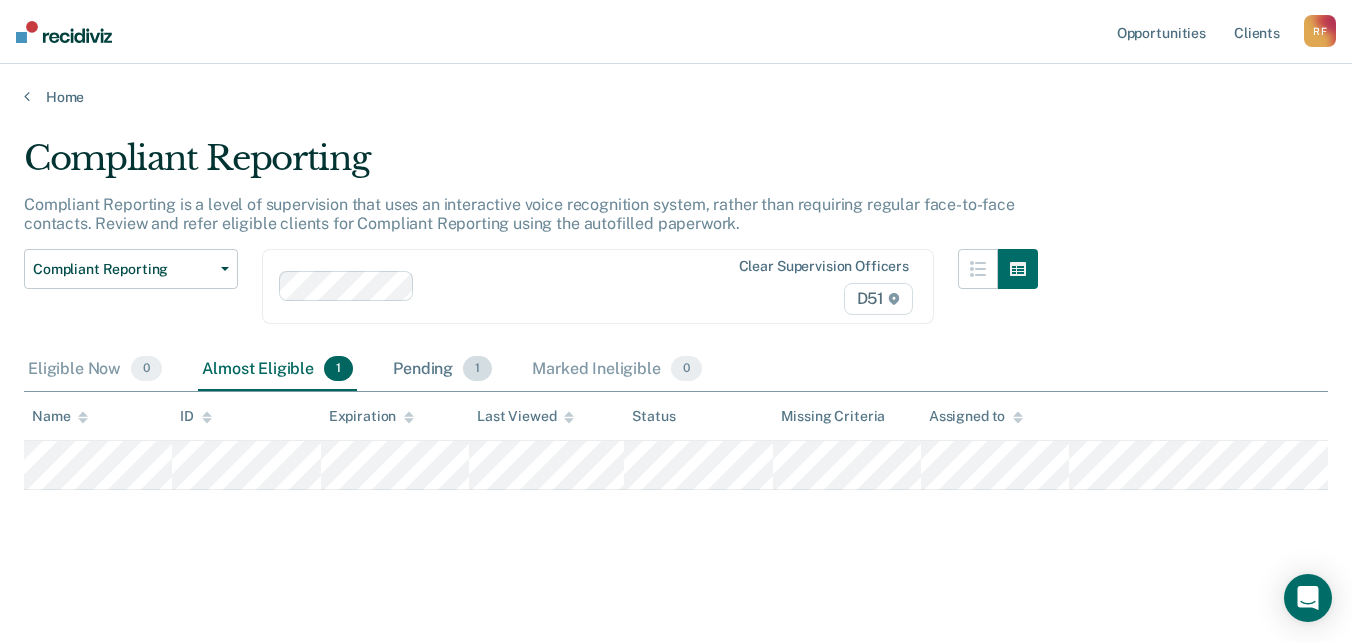 click on "Pending 1" at bounding box center (442, 370) 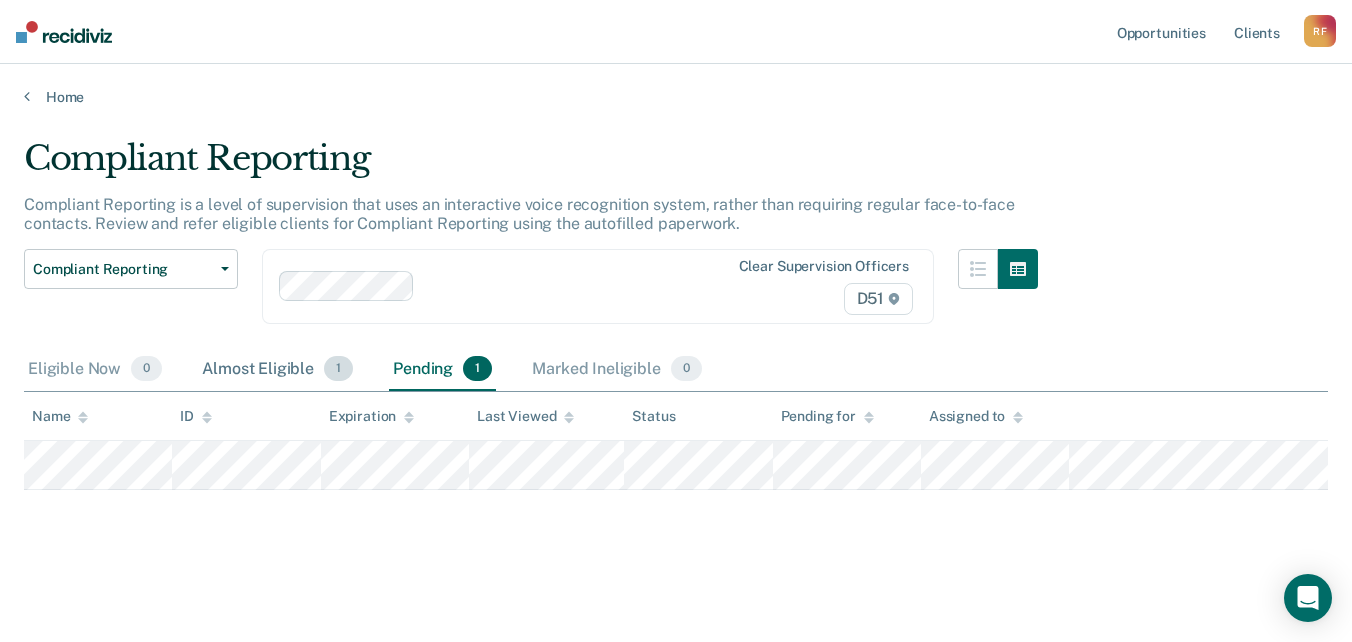 click on "Almost Eligible 1" at bounding box center (277, 370) 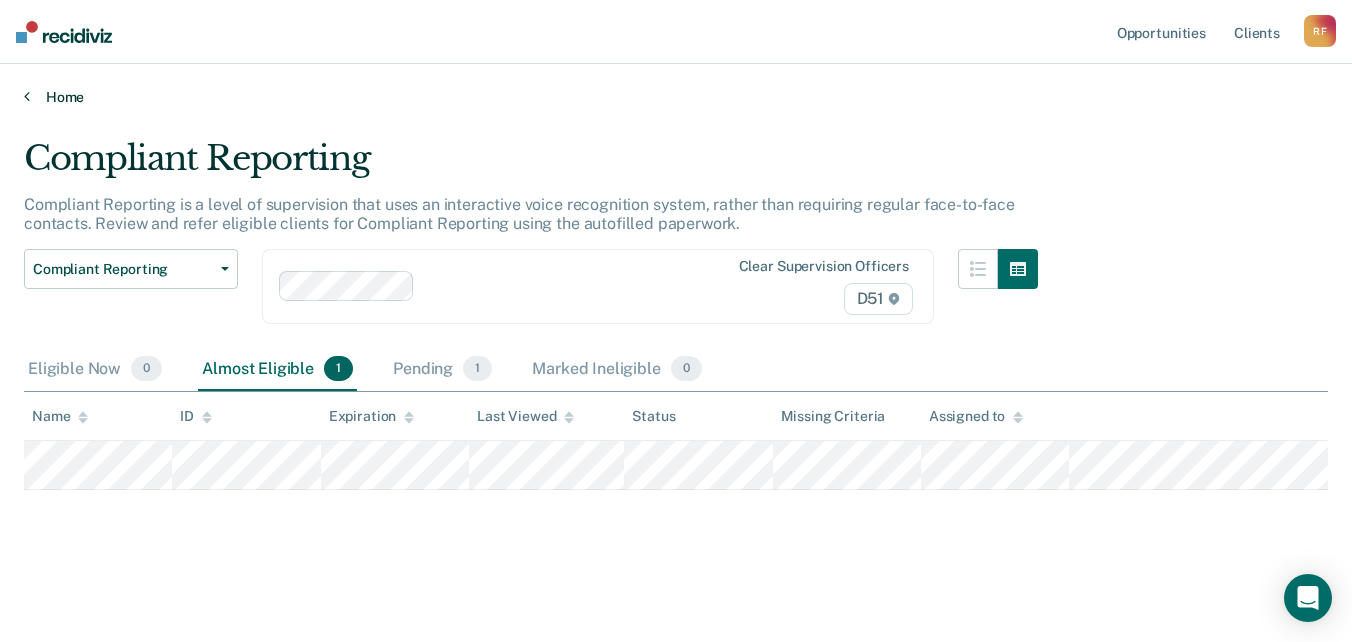 click at bounding box center [27, 96] 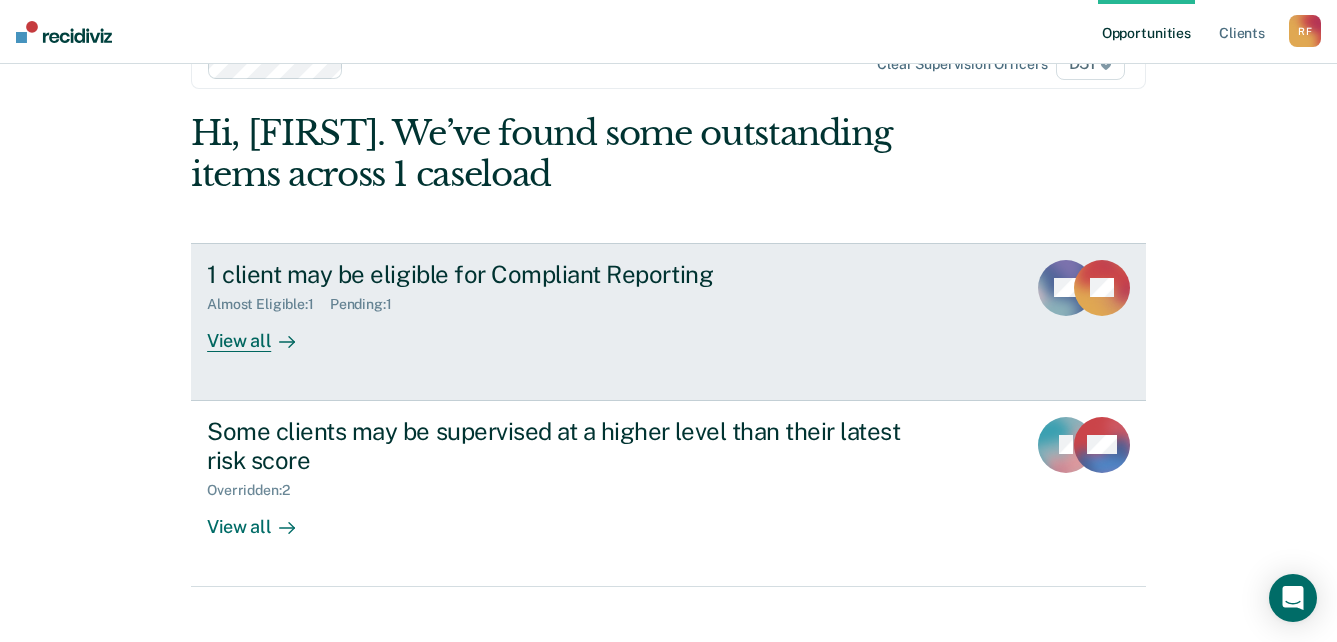 scroll, scrollTop: 82, scrollLeft: 0, axis: vertical 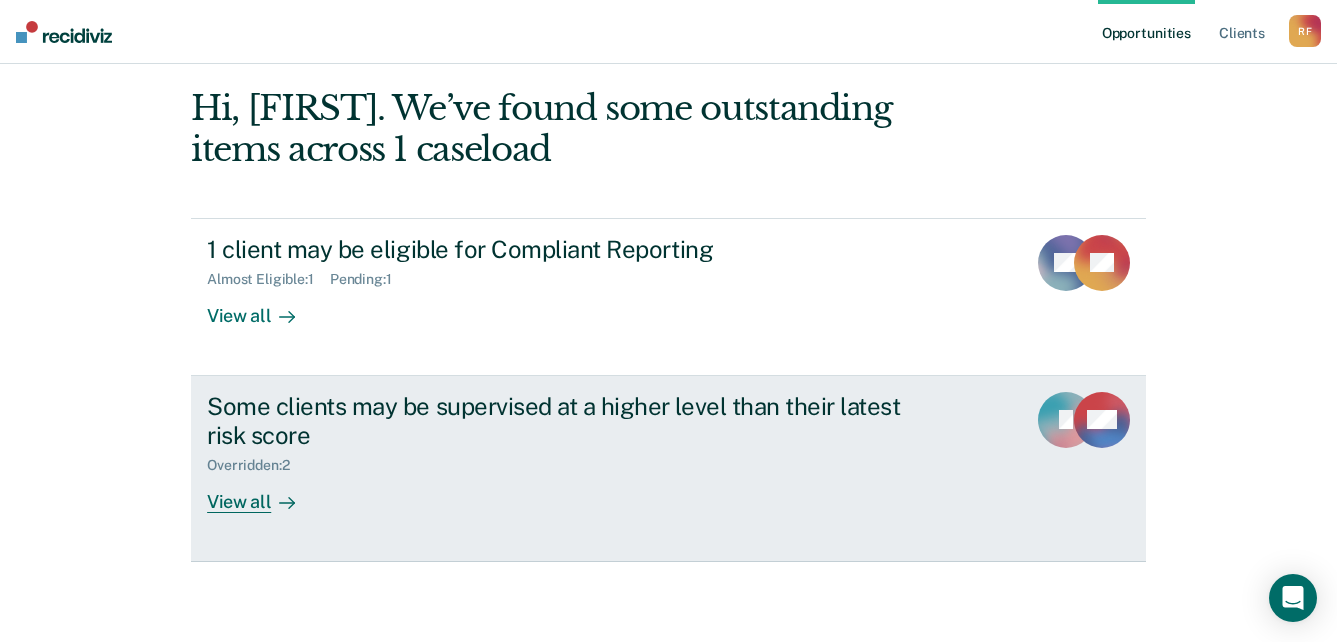 click at bounding box center (283, 501) 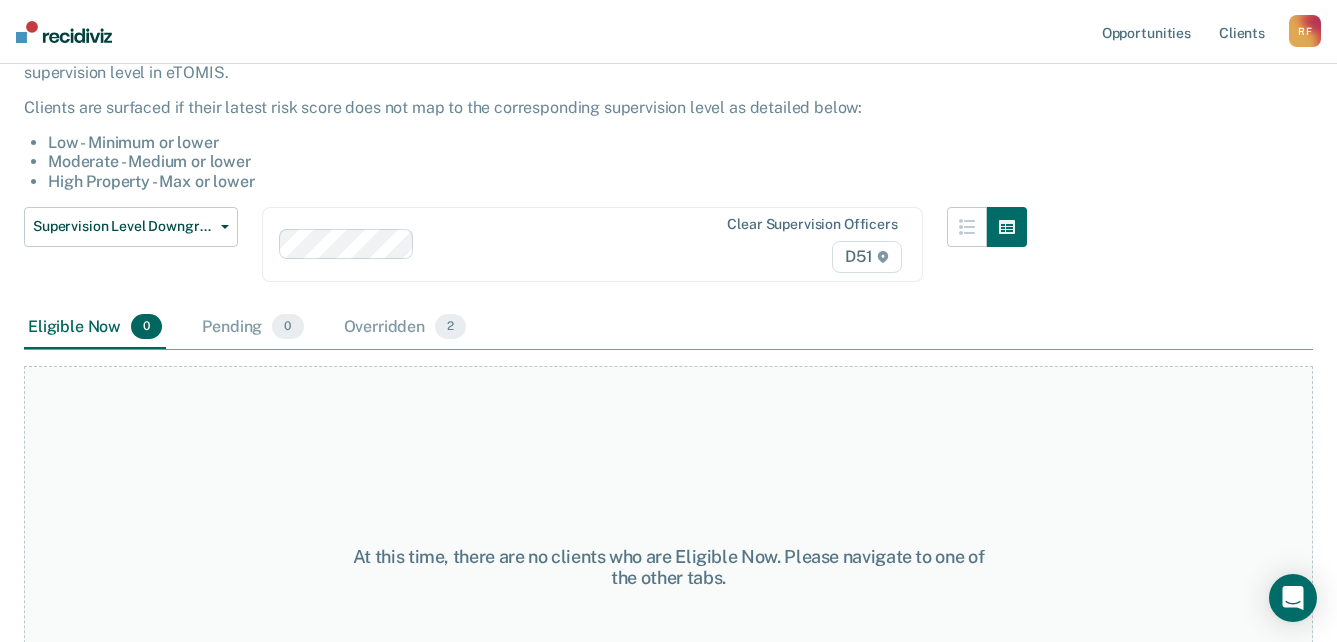 scroll, scrollTop: 200, scrollLeft: 0, axis: vertical 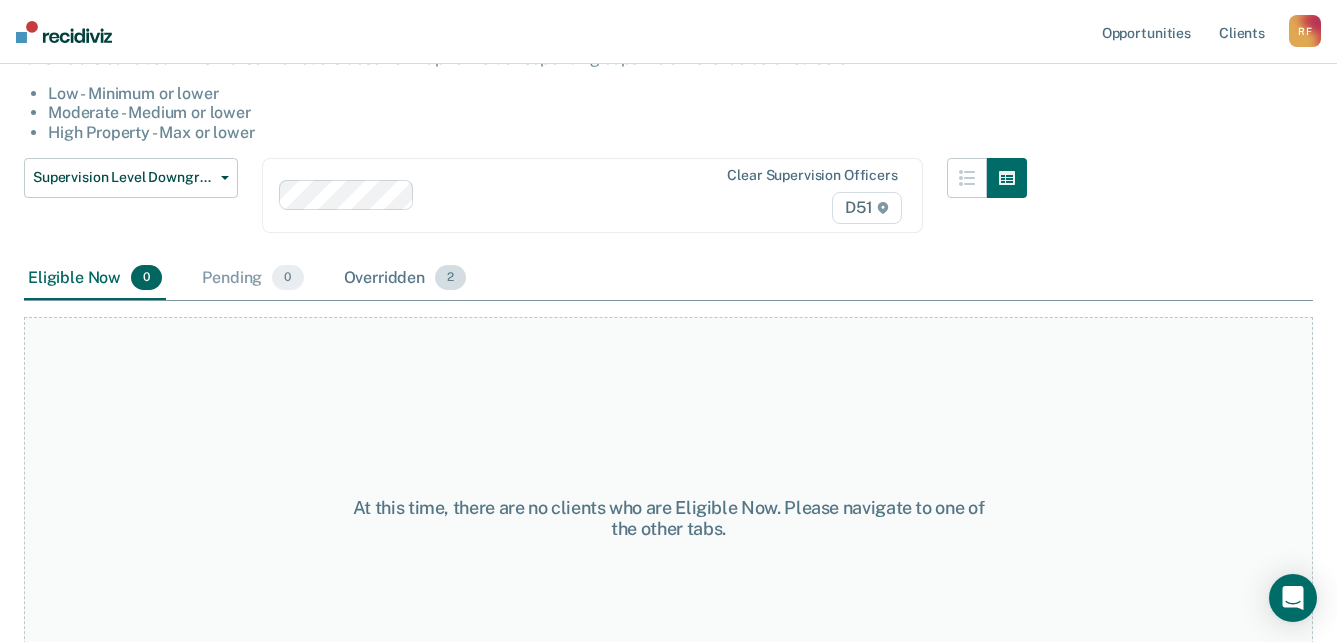 click on "Overridden 2" at bounding box center [405, 279] 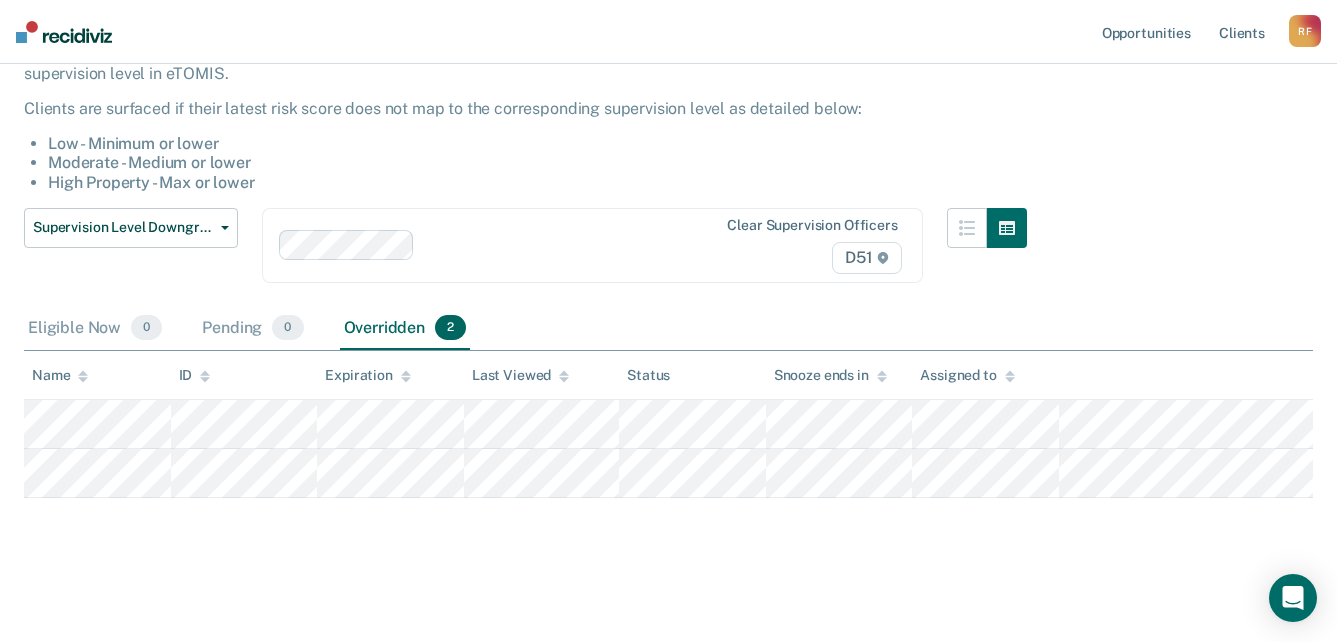 scroll, scrollTop: 0, scrollLeft: 0, axis: both 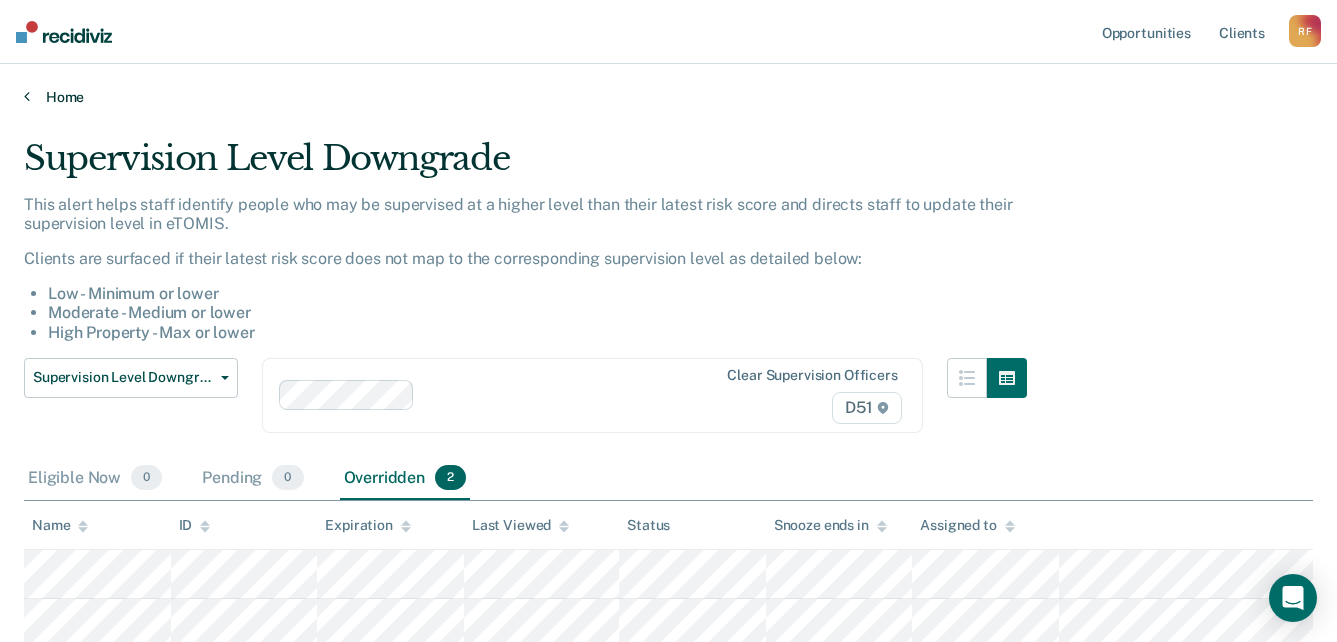 click on "Home" at bounding box center [668, 97] 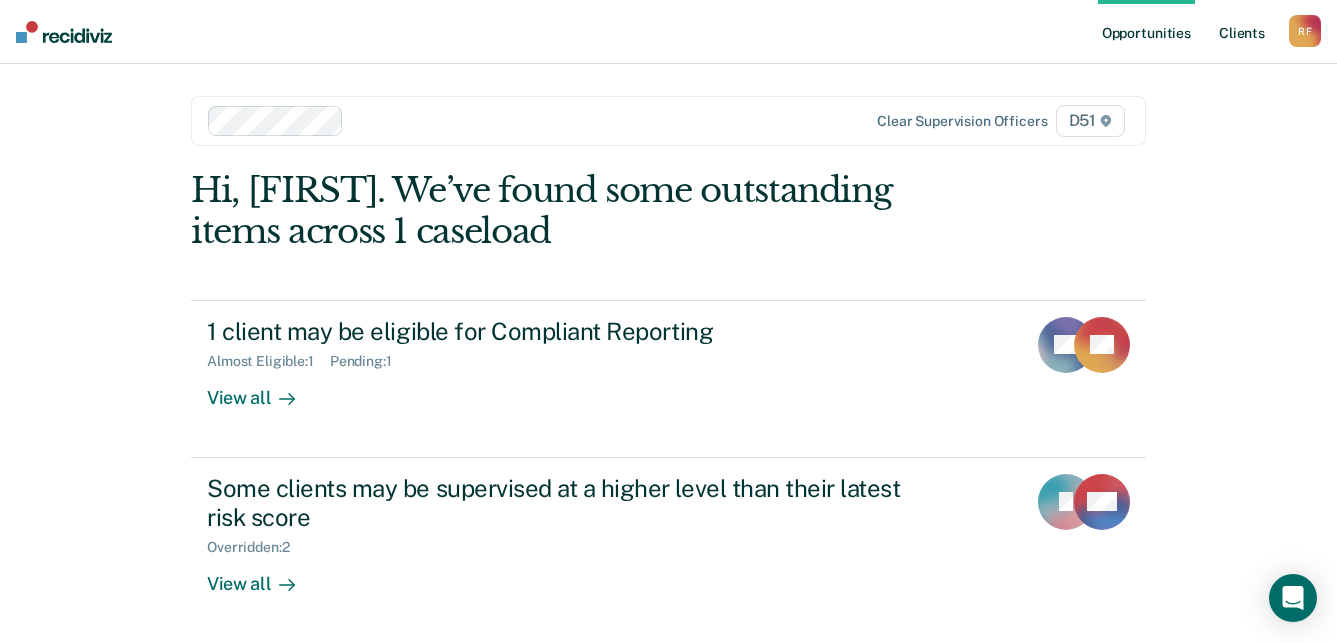 click on "Client s" at bounding box center [1242, 32] 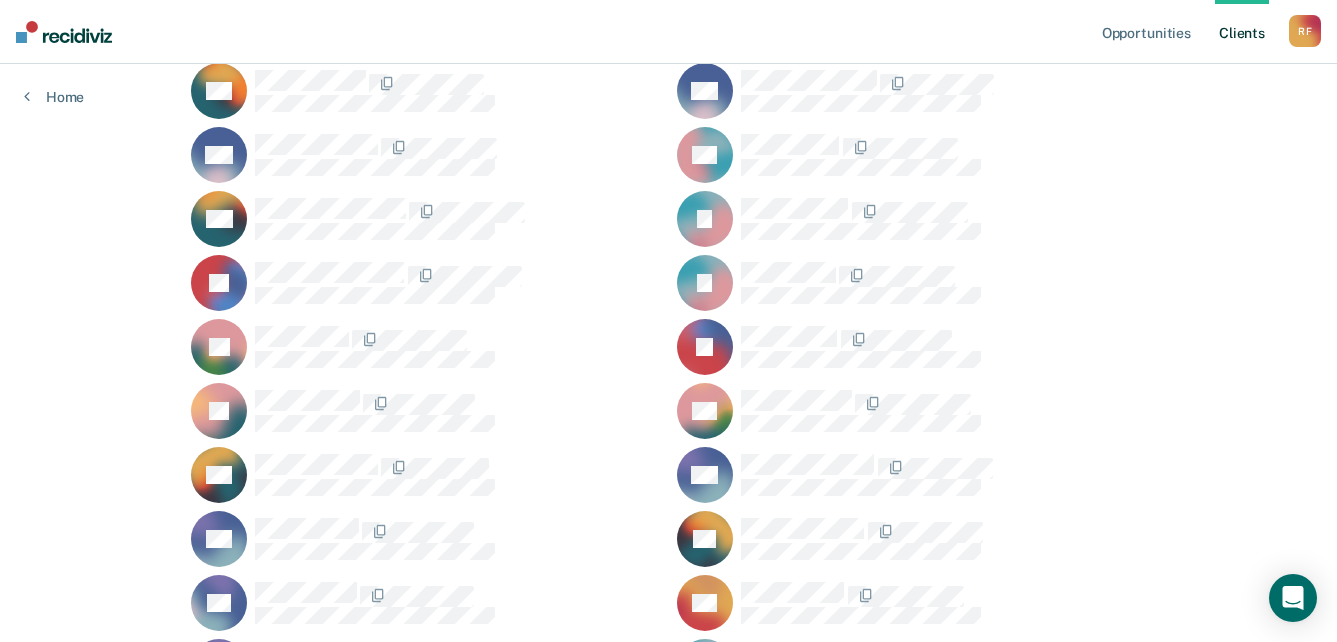 scroll, scrollTop: 1400, scrollLeft: 0, axis: vertical 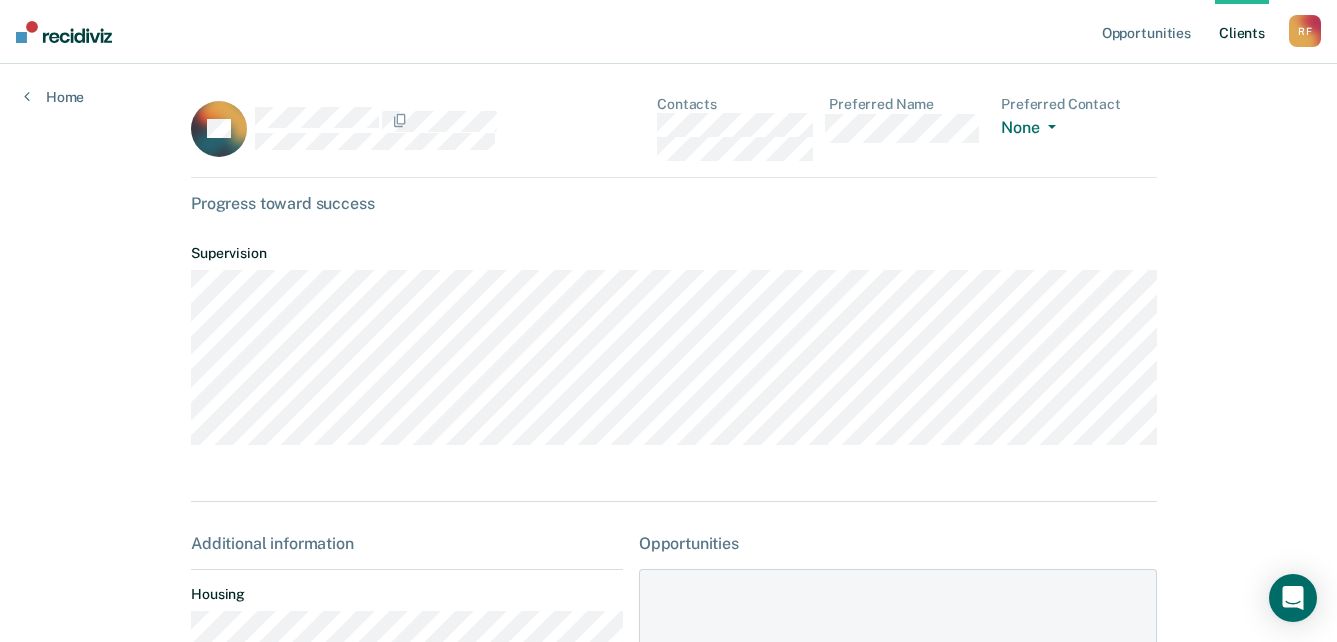 click on "DL   Contacts Preferred Name Preferred Contact None Call Text Email None" at bounding box center [674, 137] 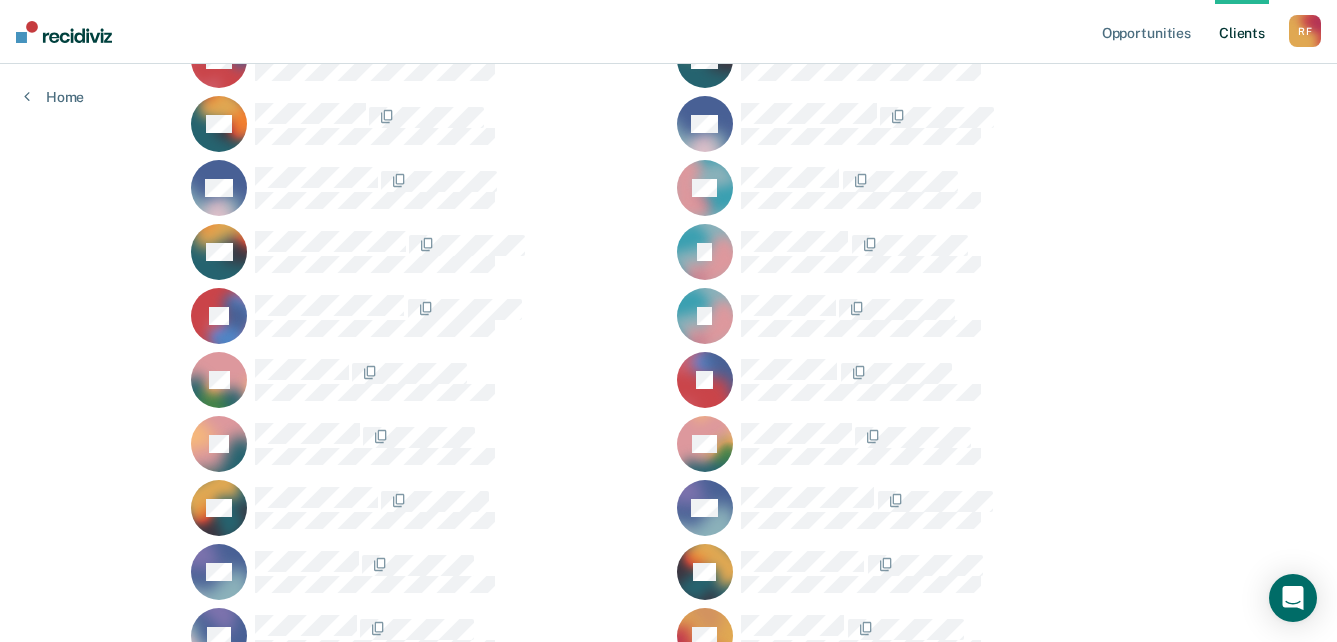 scroll, scrollTop: 1100, scrollLeft: 0, axis: vertical 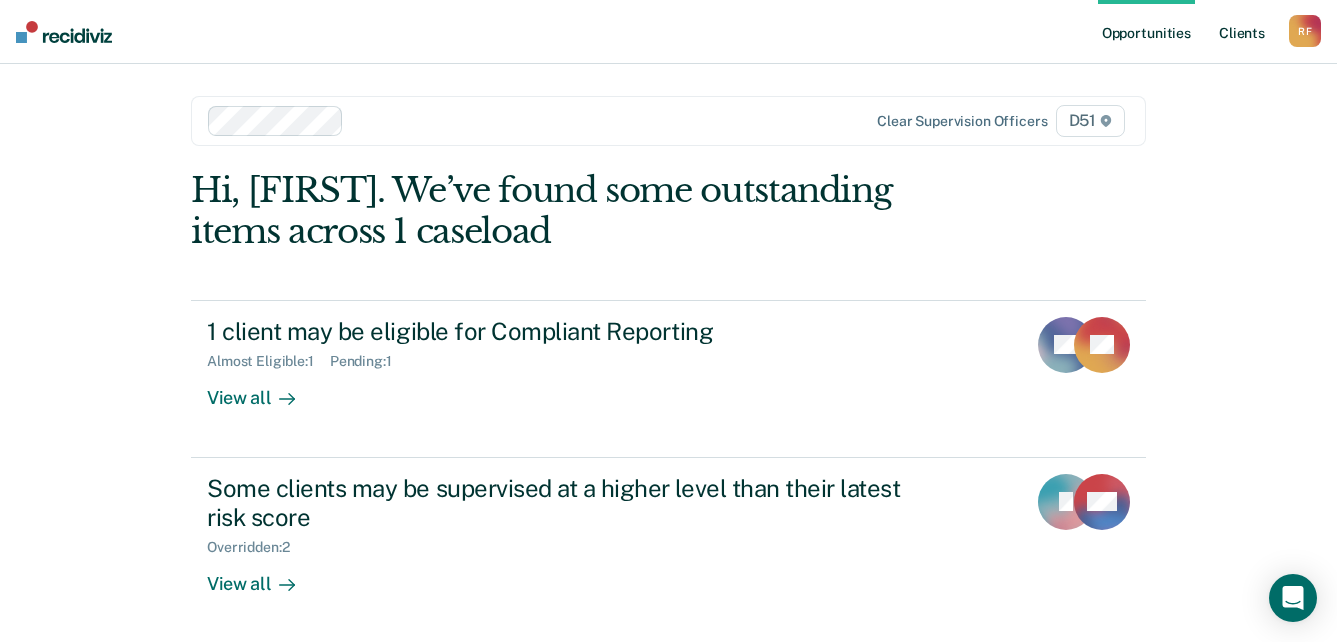 click on "Client s" at bounding box center [1242, 32] 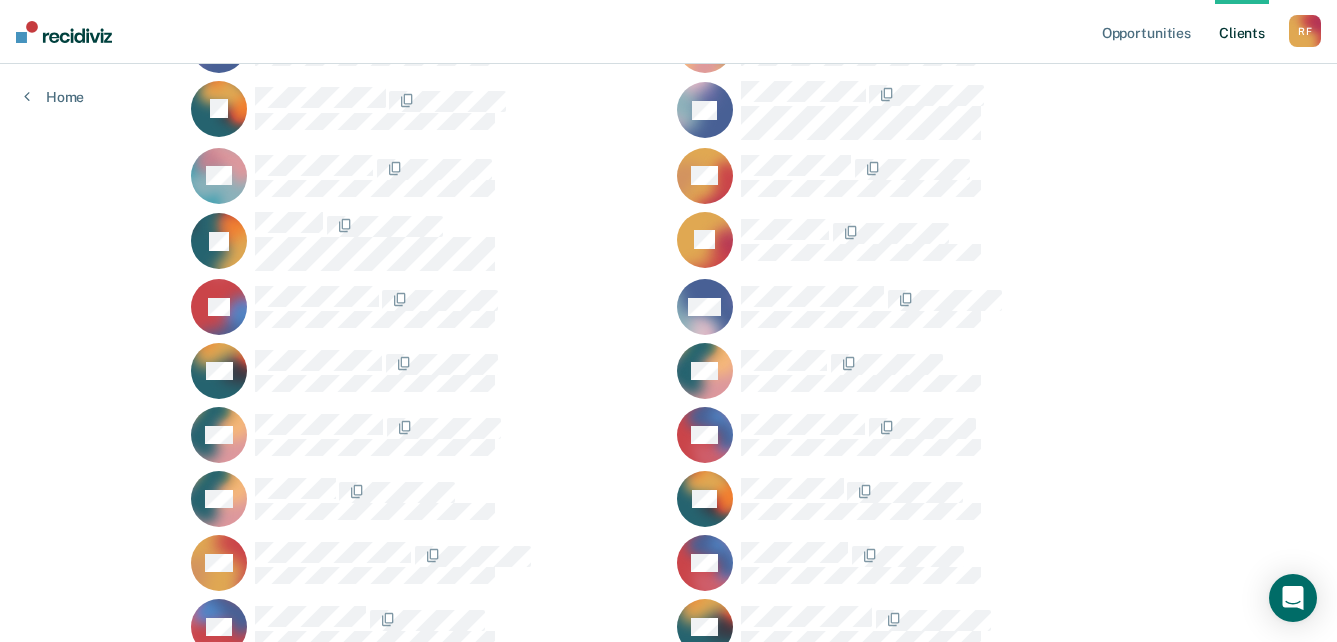 scroll, scrollTop: 800, scrollLeft: 0, axis: vertical 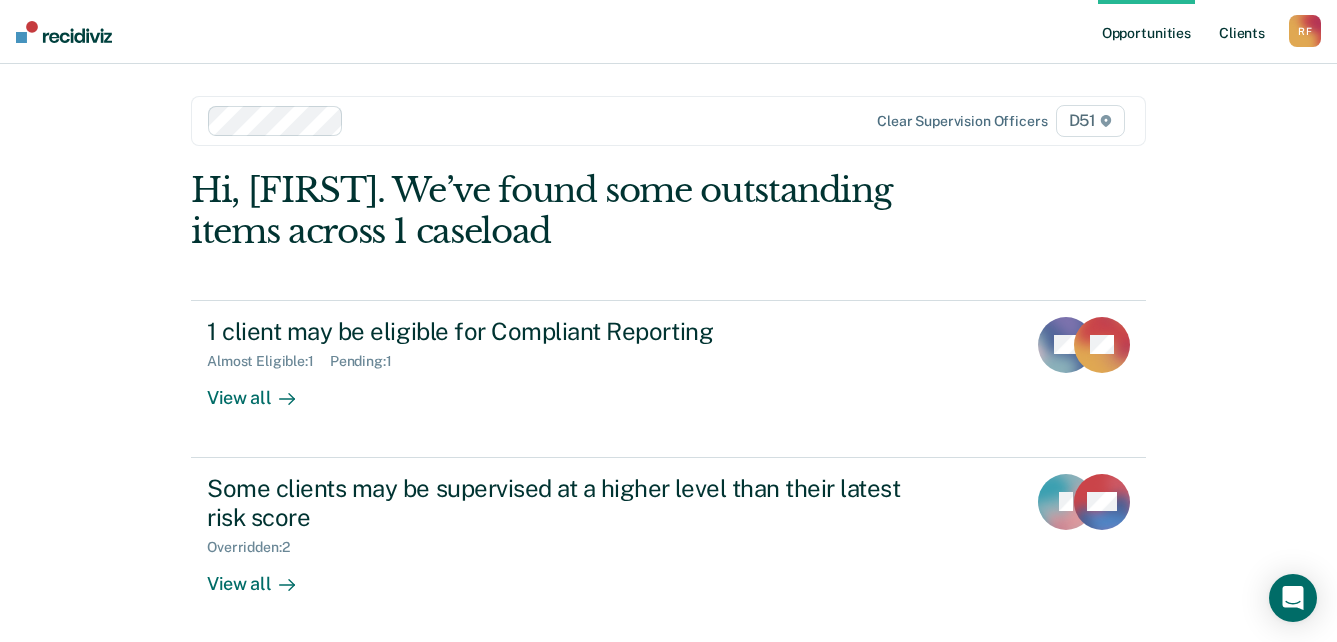 click on "Client s" at bounding box center [1242, 32] 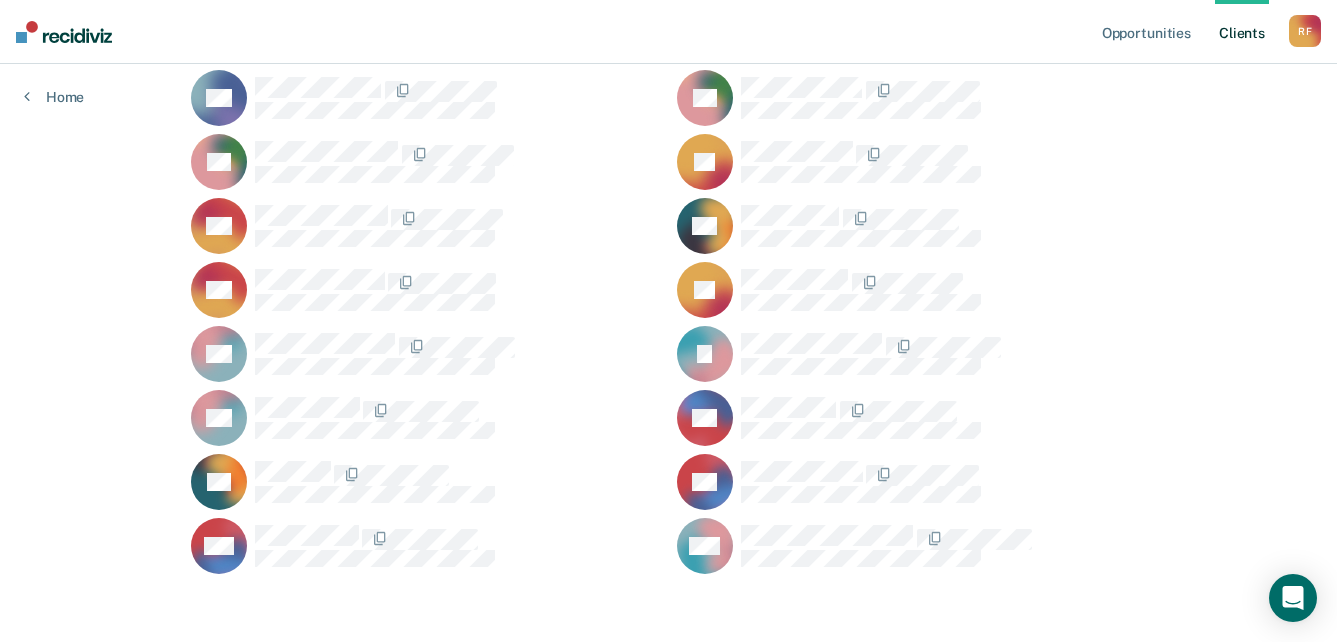 scroll, scrollTop: 2611, scrollLeft: 0, axis: vertical 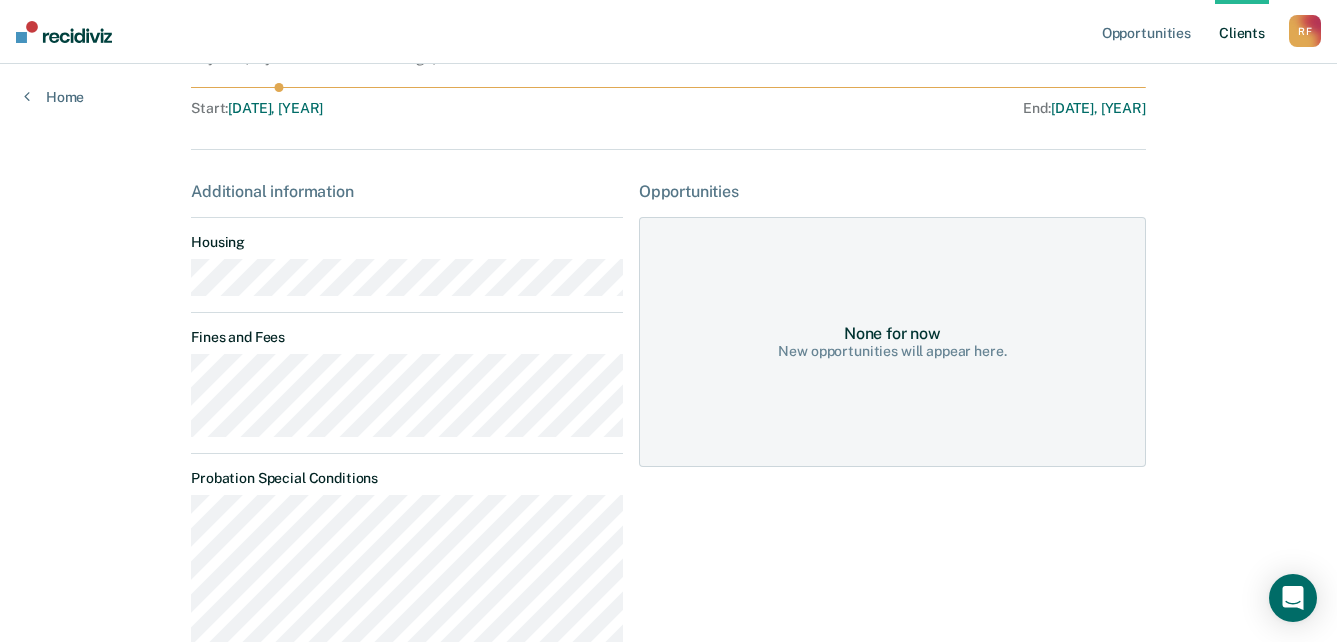 click on "CS   Contacts Preferred Name Preferred Contact None Call Text Email None Progress toward success Supervision 12 years  ( 10 years and 10 months to go ) Assigned to  Start :  May 30, 2024 End :  May 30, 2036 Additional information Housing   Fines and Fees Probation Special Conditions Parole Special Conditions Opportunities None for now New opportunities will appear here." at bounding box center [668, 333] 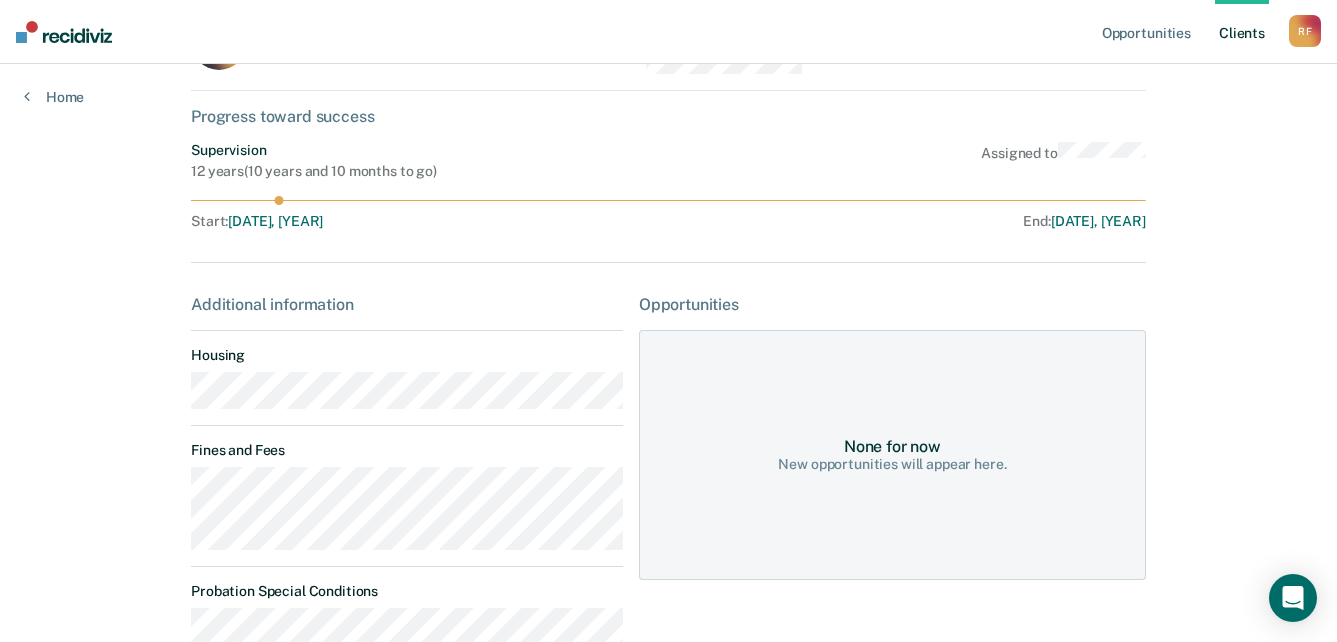 scroll, scrollTop: 0, scrollLeft: 0, axis: both 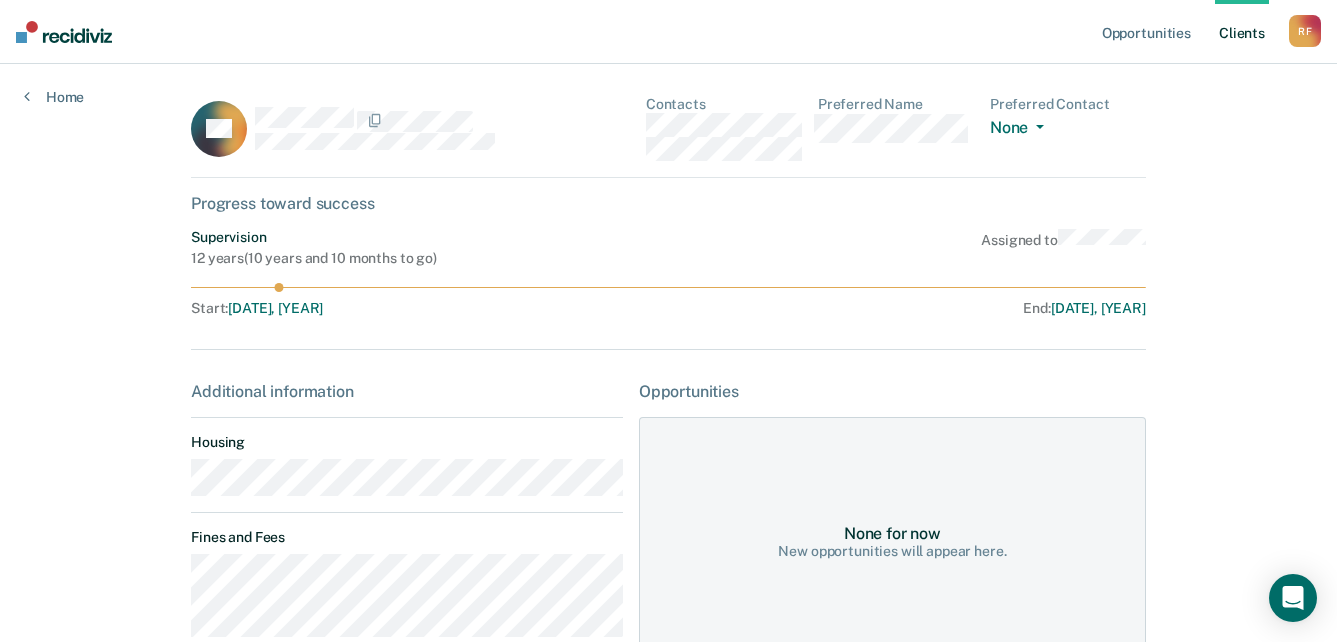 click on "CS   Contacts Preferred Name Preferred Contact None Call Text Email None" at bounding box center [668, 137] 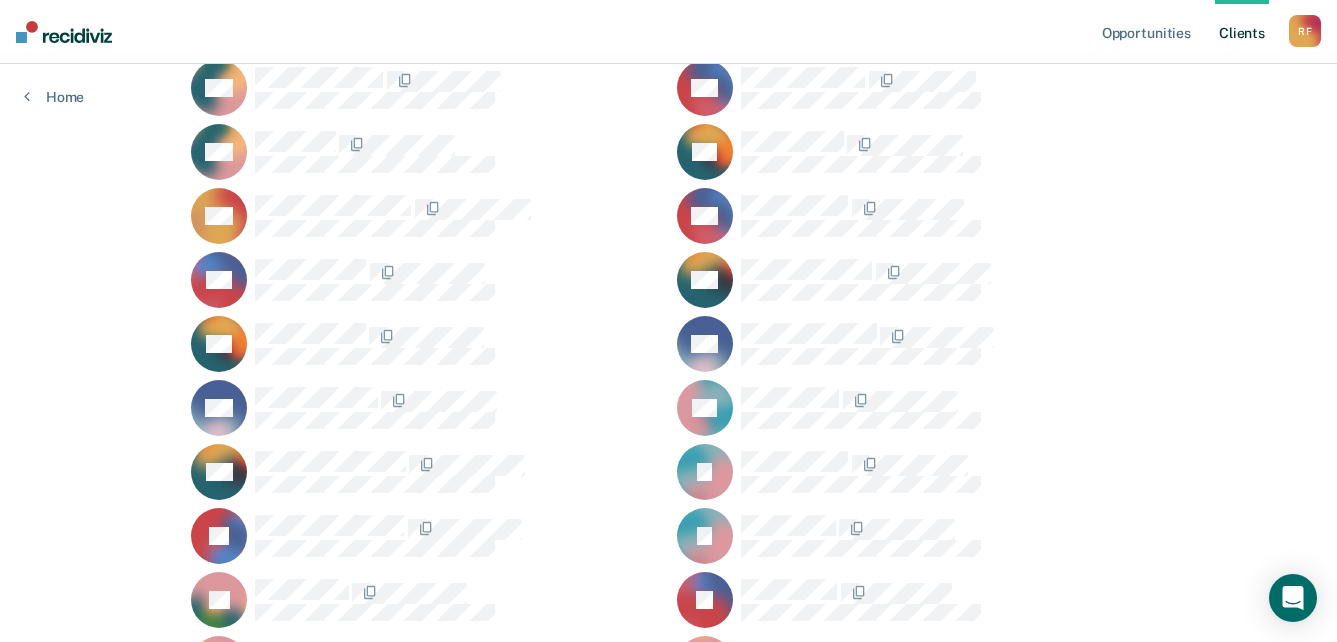scroll, scrollTop: 1111, scrollLeft: 0, axis: vertical 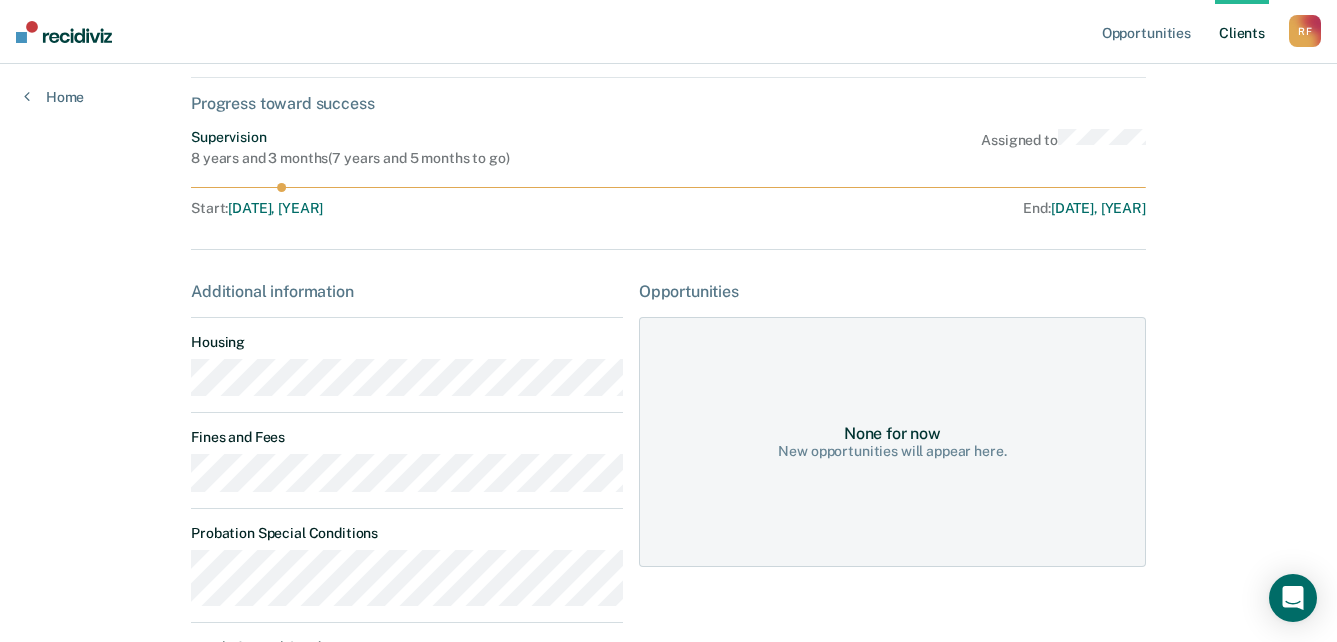 click on "AH   Contacts Preferred Name Preferred Contact None Call Text Email None Progress toward success Supervision 8 years and 3 months  ( 7 years and 5 months to go ) Assigned to  Start :  Sep 25, 2024 End :  Dec 25, 2032 Additional information Housing   Fines and Fees Probation Special Conditions Parole Special Conditions Opportunities None for now New opportunities will appear here." at bounding box center [668, 358] 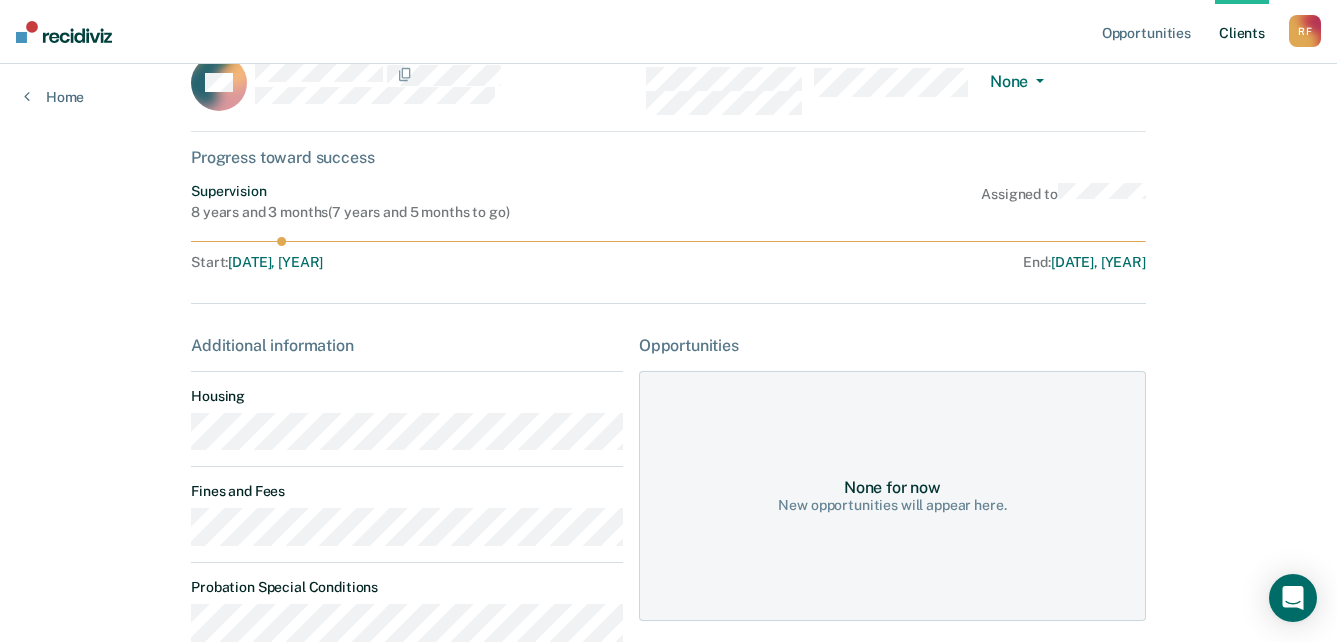 scroll, scrollTop: 0, scrollLeft: 0, axis: both 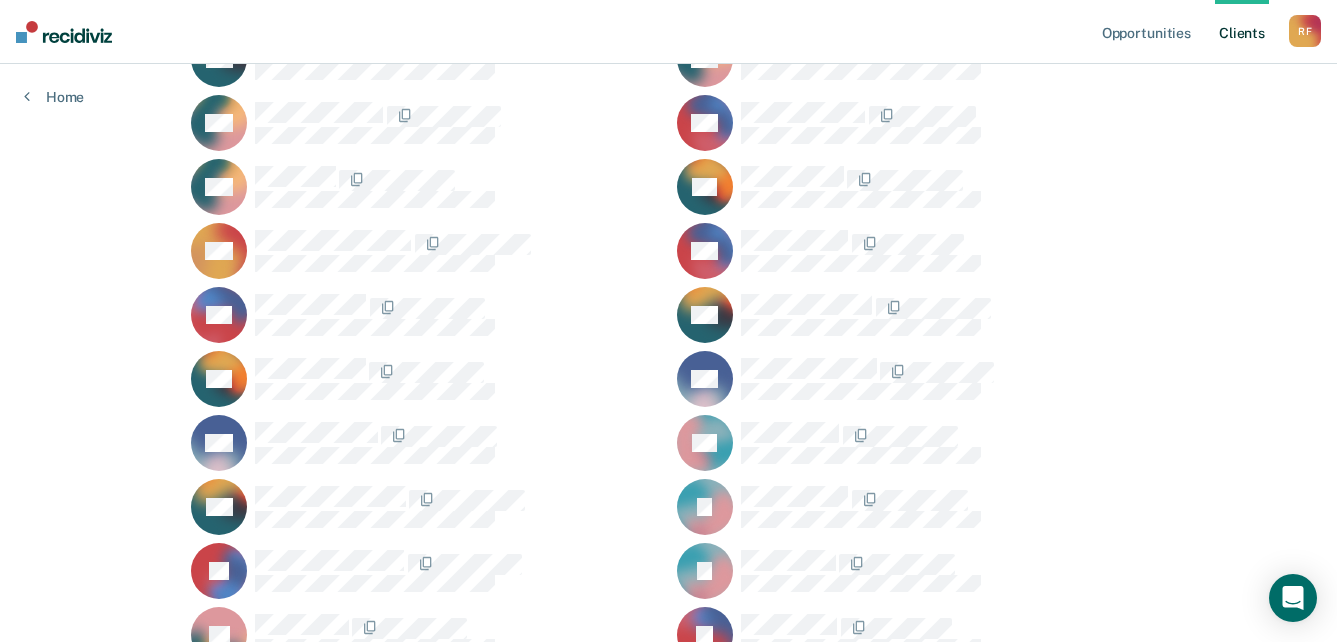 click on "R F" at bounding box center [1305, 31] 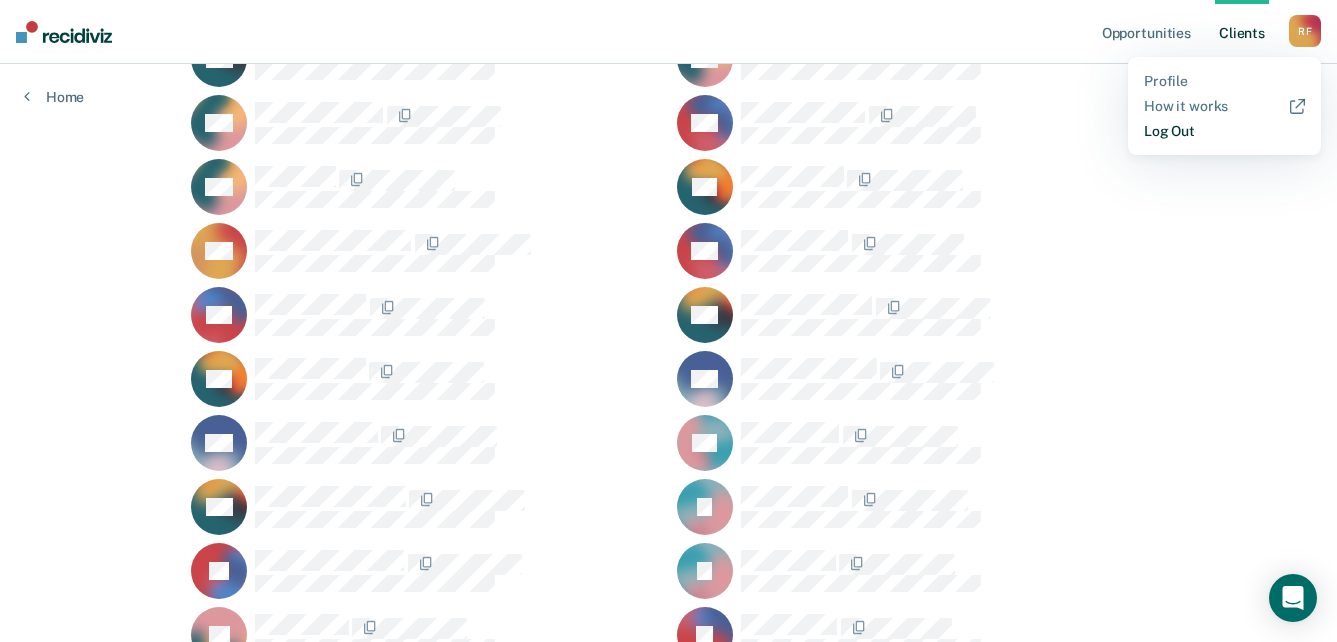 click on "Log Out" at bounding box center [1224, 131] 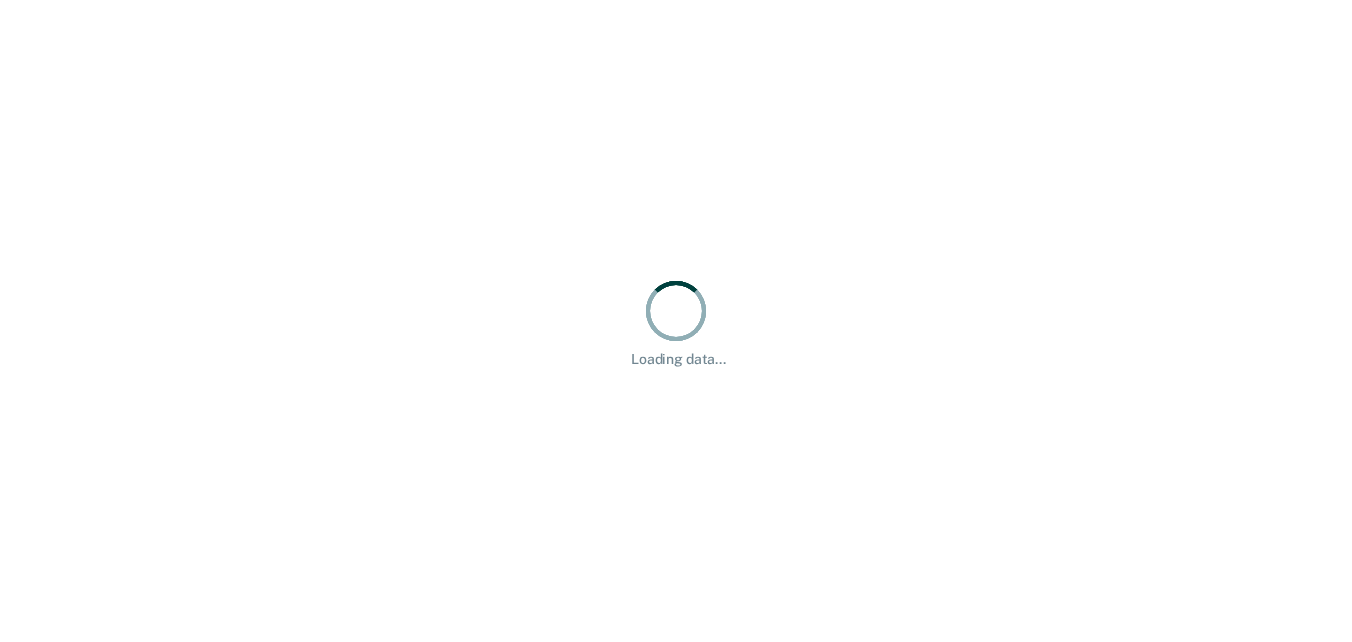 scroll, scrollTop: 0, scrollLeft: 0, axis: both 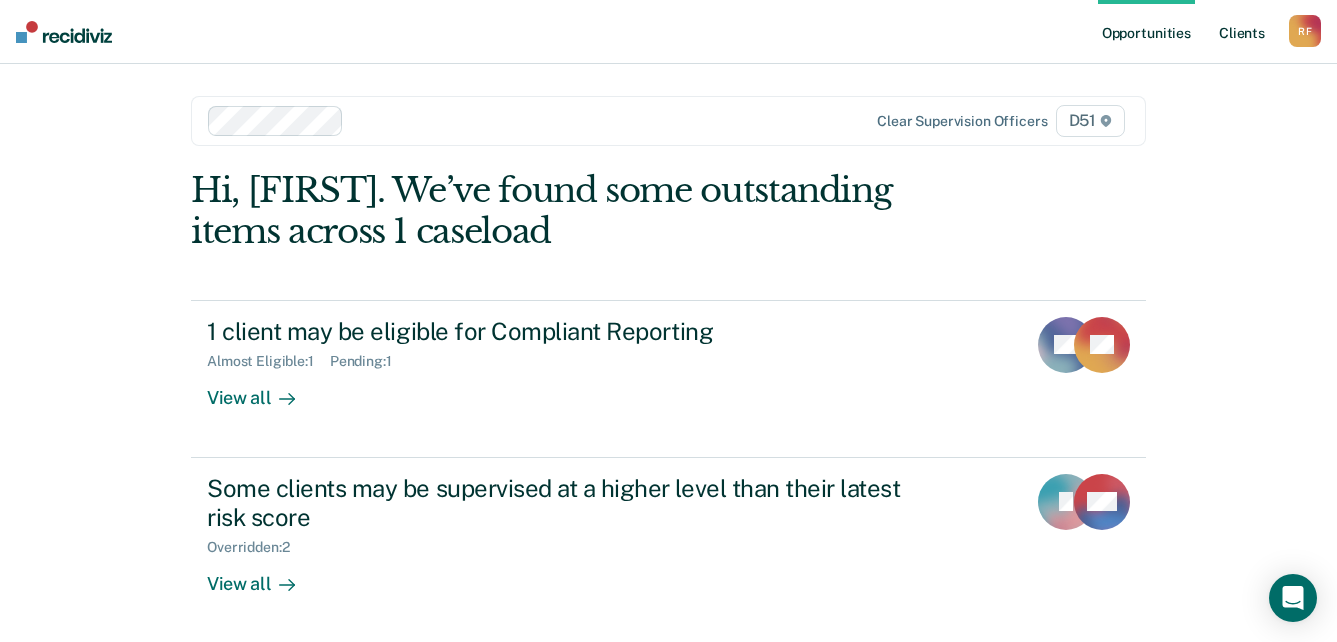 click on "Client s" at bounding box center (1242, 32) 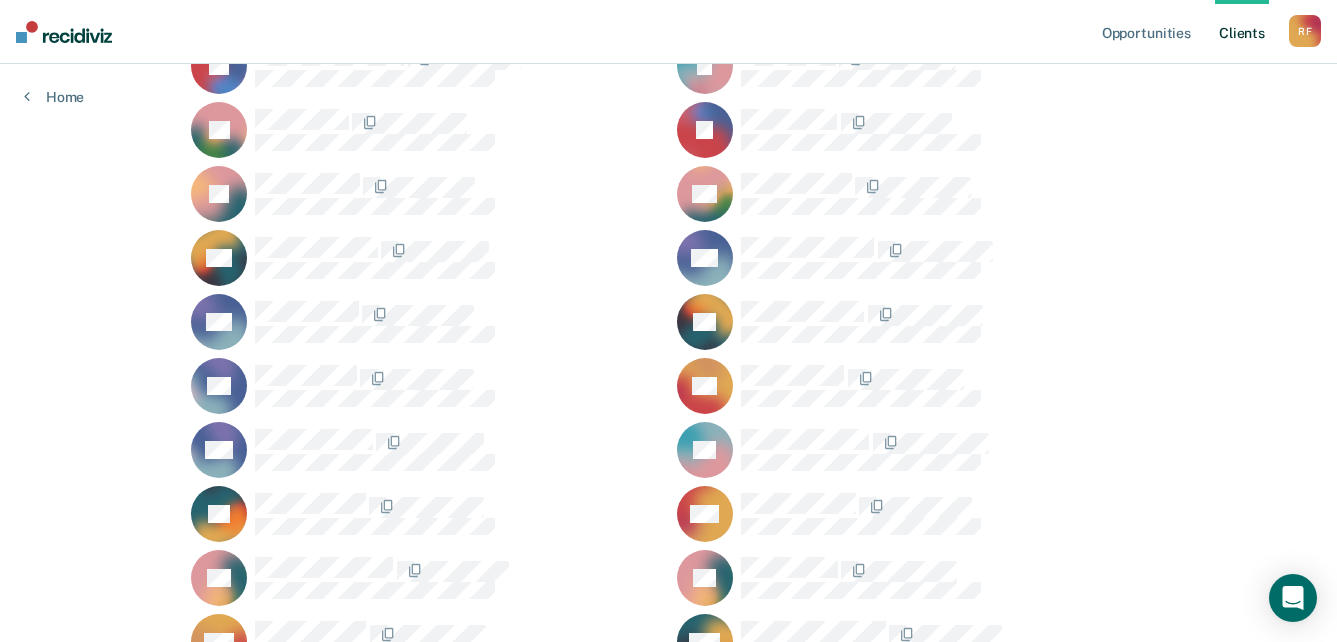 scroll, scrollTop: 1500, scrollLeft: 0, axis: vertical 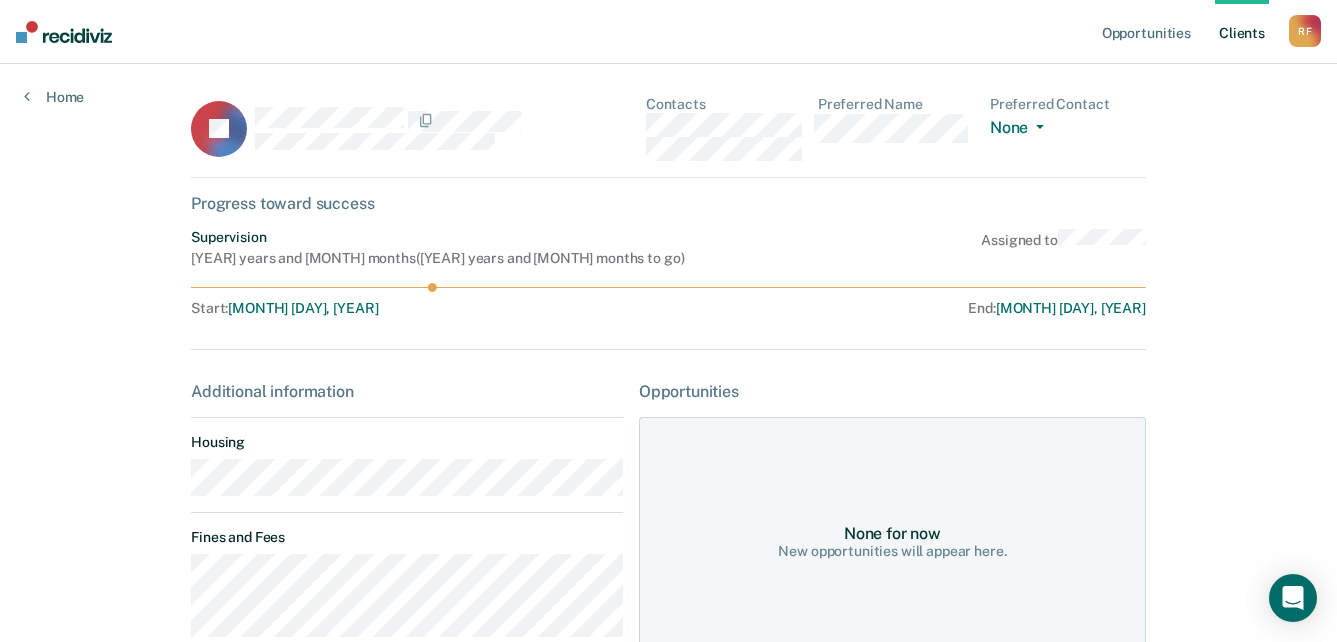 click on "ZJ   Contacts Preferred Name Preferred Contact None Call Text Email None Progress toward success Supervision [YEAR] years and [MONTH] months  ( [YEAR] years and [MONTH] months to go ) Assigned to  Start :  [MONTH] [DAY], [YEAR] End :  [MONTH] [DAY], [YEAR] Additional information Housing   Fines and Fees Probation Special Conditions Parole Special Conditions Opportunities None for now New opportunities will appear here." at bounding box center (668, 515) 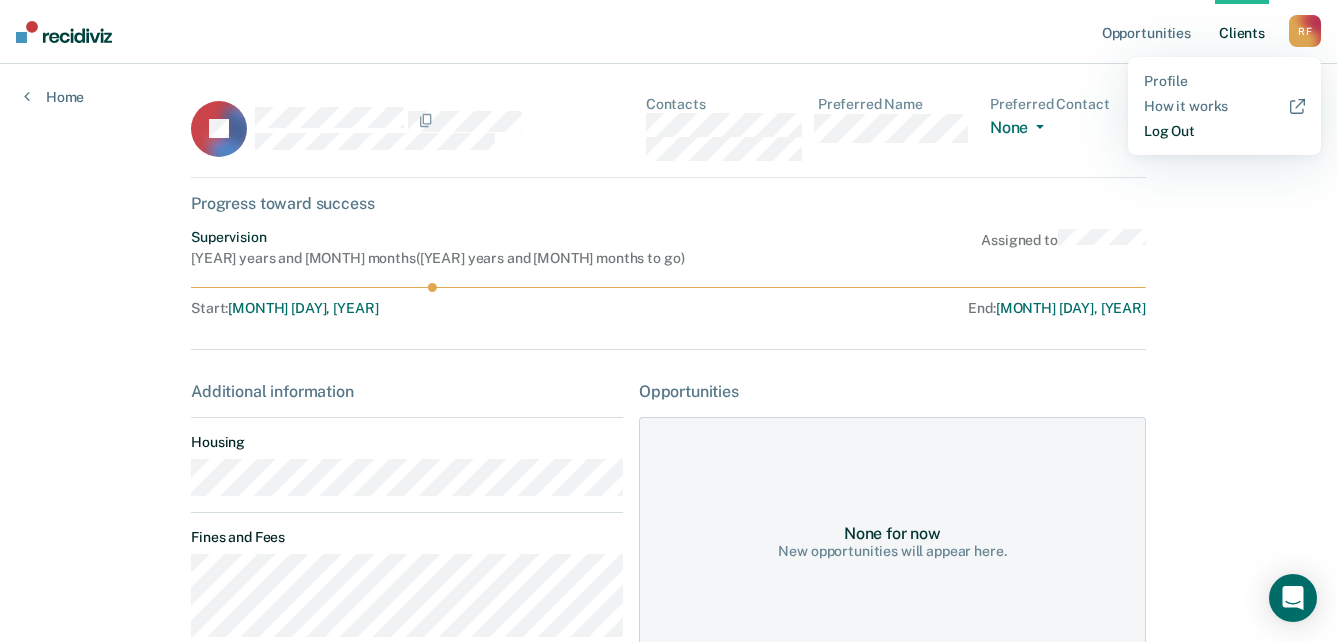 click on "Log Out" at bounding box center [1224, 131] 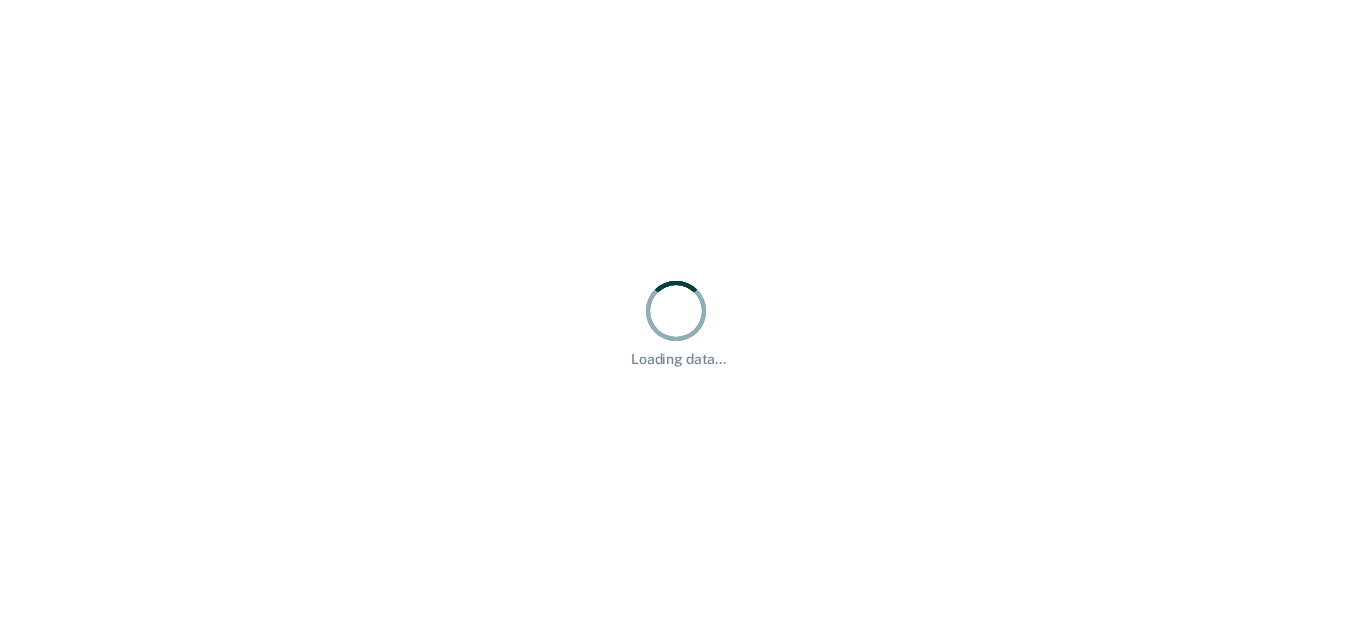 scroll, scrollTop: 0, scrollLeft: 0, axis: both 